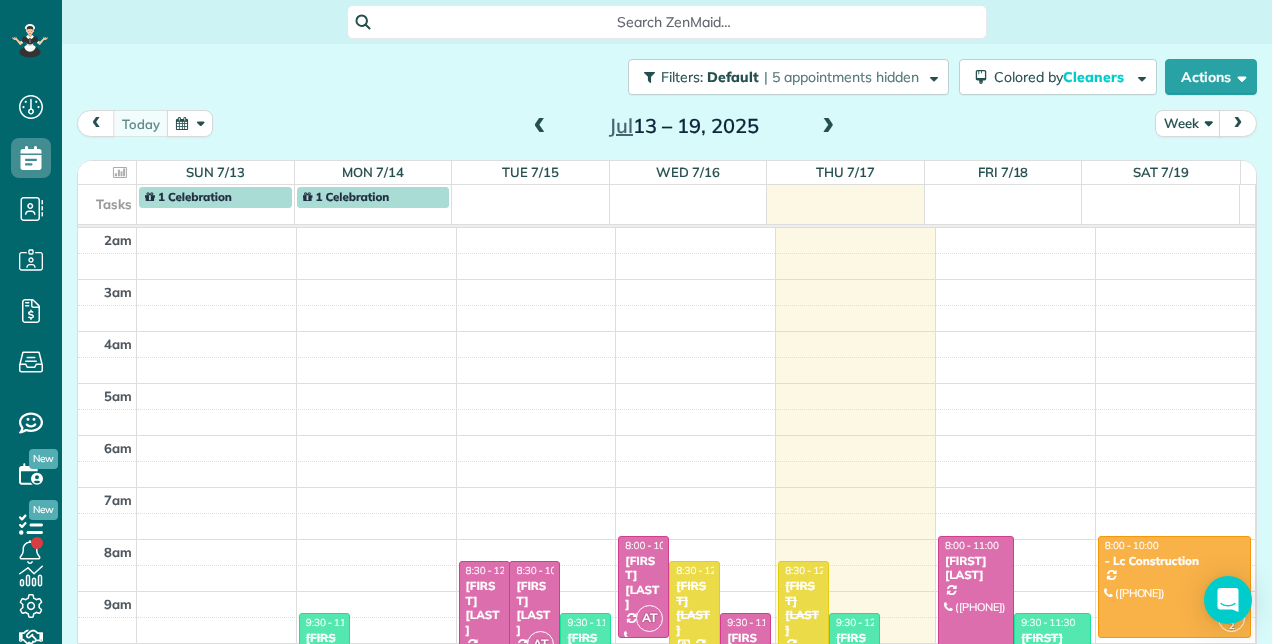 scroll, scrollTop: 0, scrollLeft: 0, axis: both 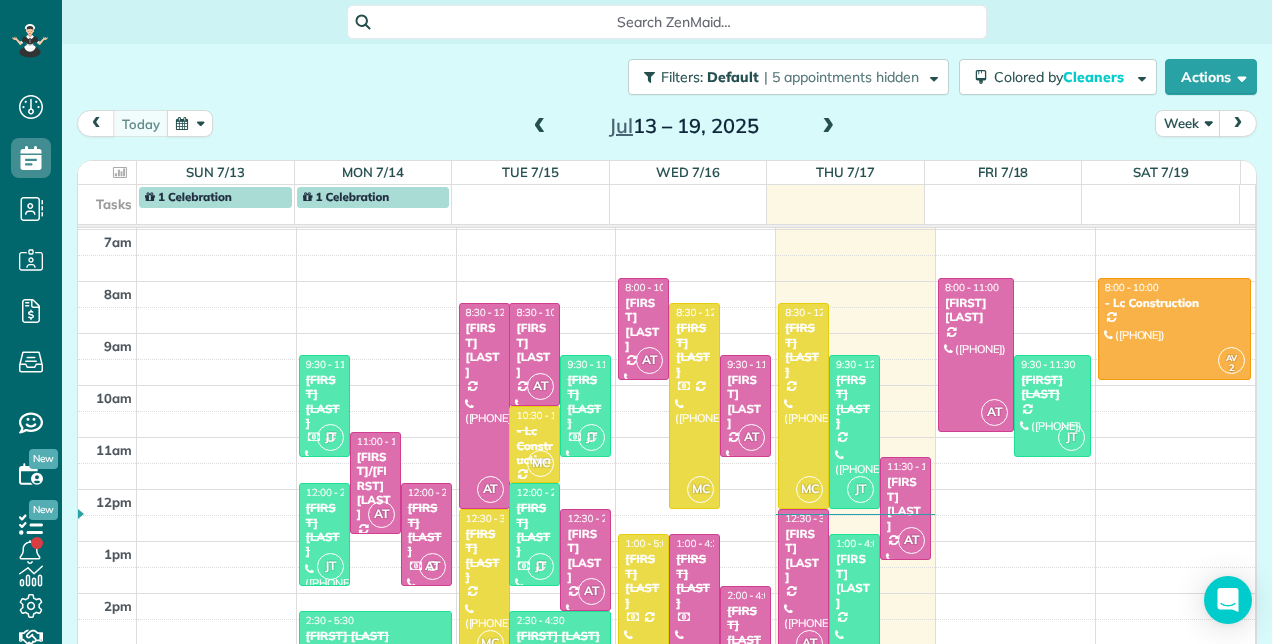 click on "[FIRST] [LAST]" at bounding box center (484, 556) 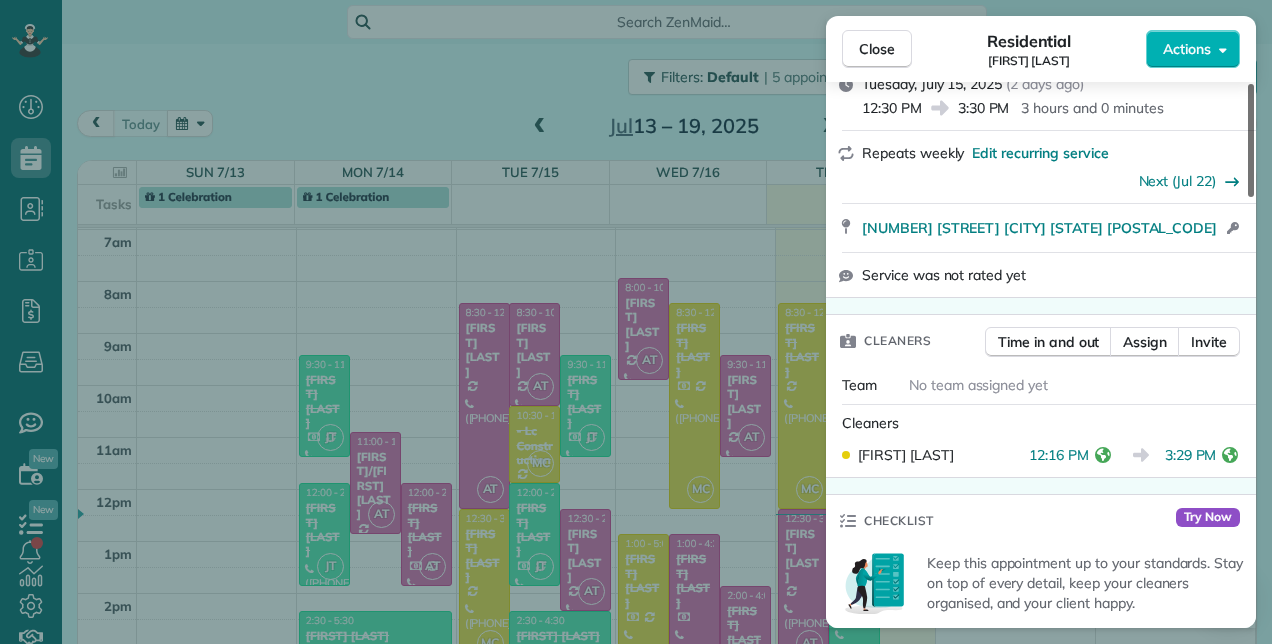 scroll, scrollTop: 355, scrollLeft: 0, axis: vertical 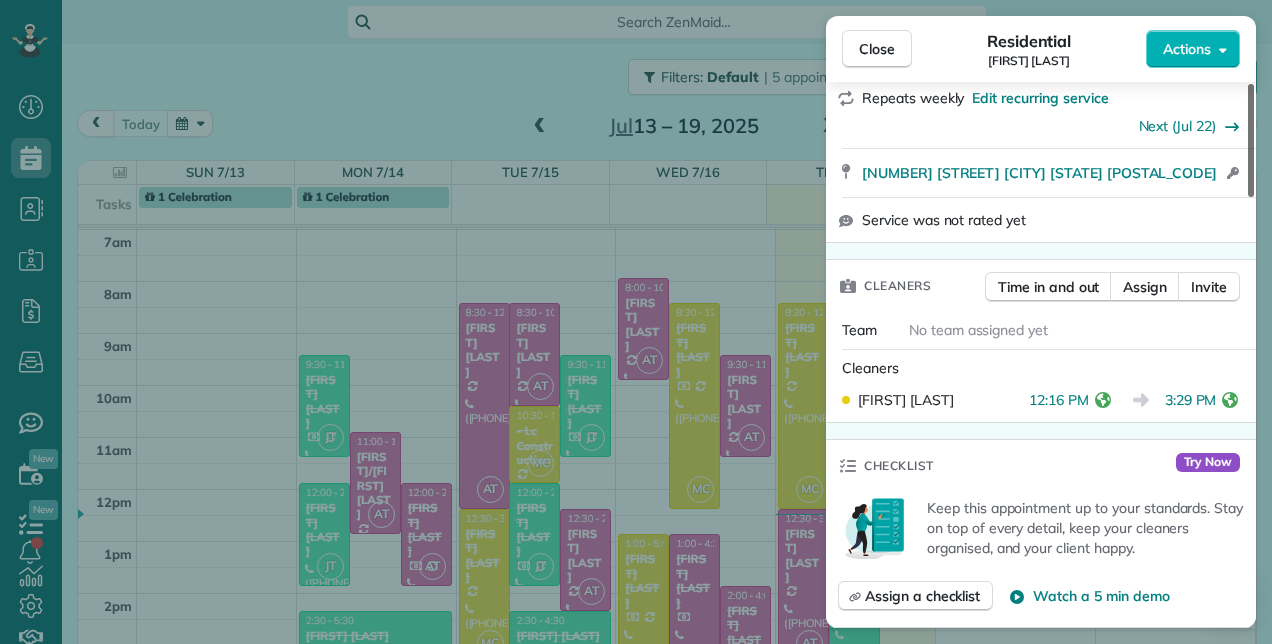 drag, startPoint x: 1248, startPoint y: 188, endPoint x: 1250, endPoint y: 262, distance: 74.02702 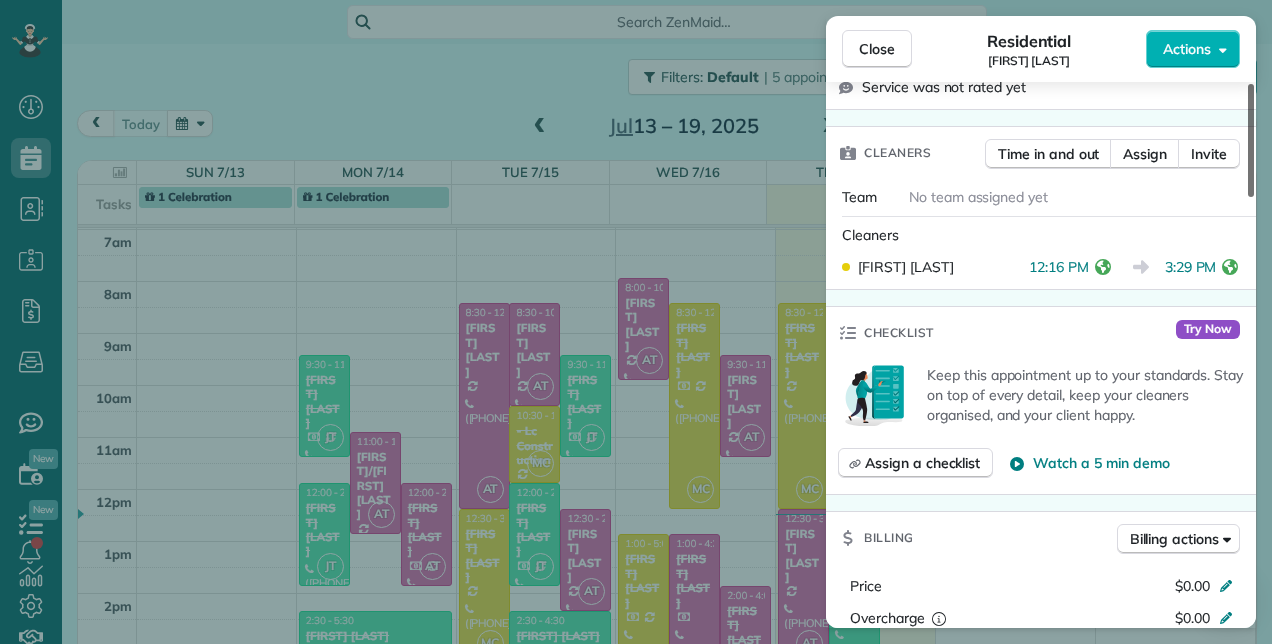 scroll, scrollTop: 468, scrollLeft: 0, axis: vertical 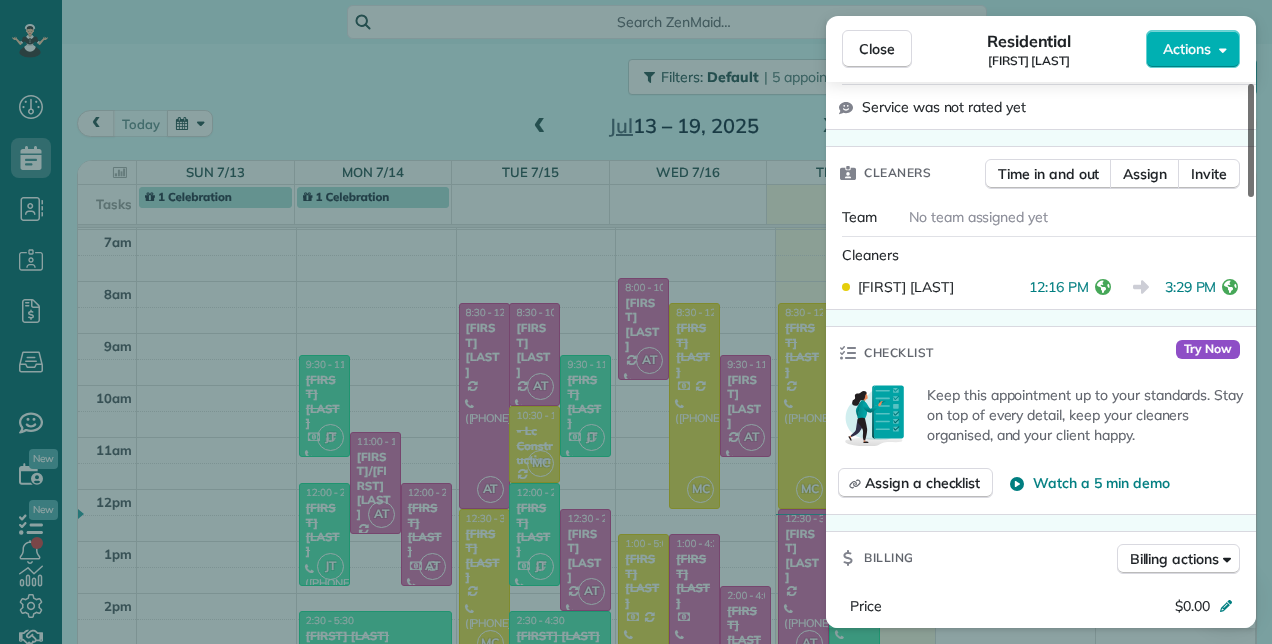 drag, startPoint x: 1250, startPoint y: 207, endPoint x: 1286, endPoint y: 230, distance: 42.72002 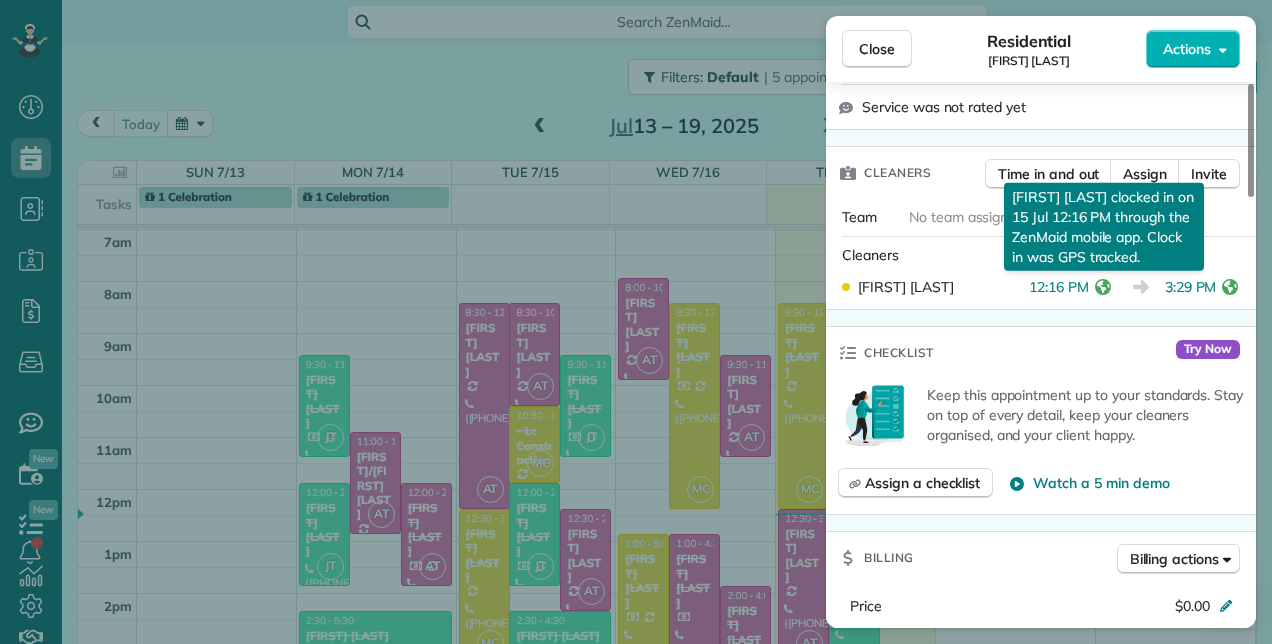 click 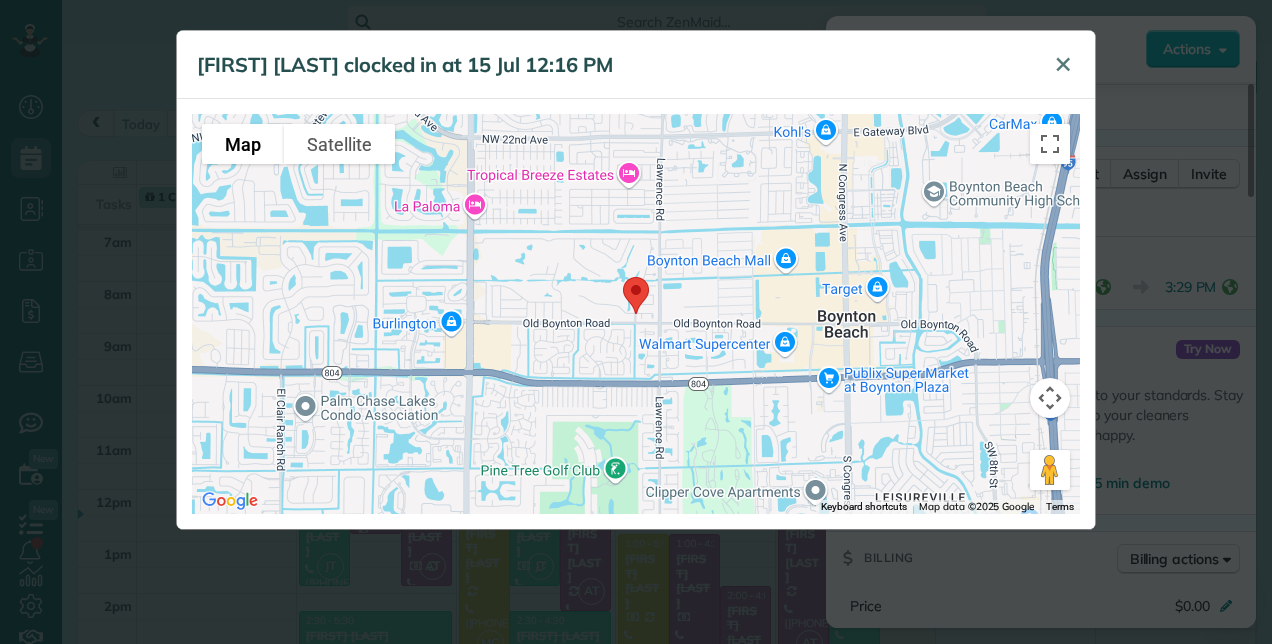 click on "✕" at bounding box center (1063, 64) 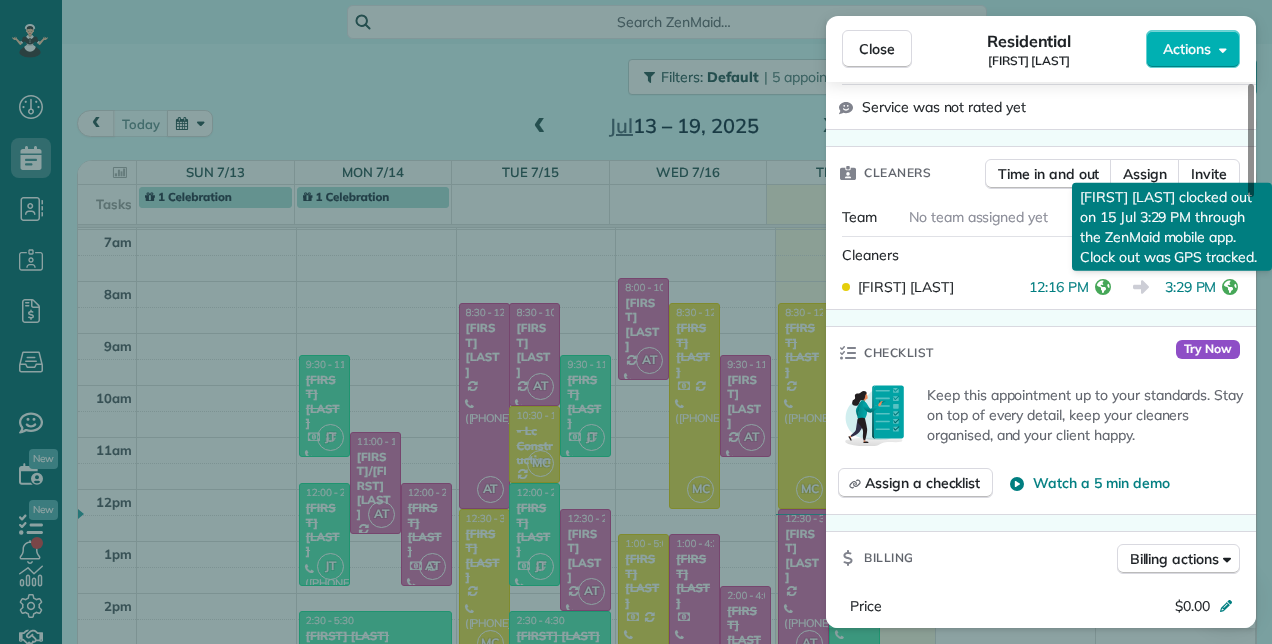 click 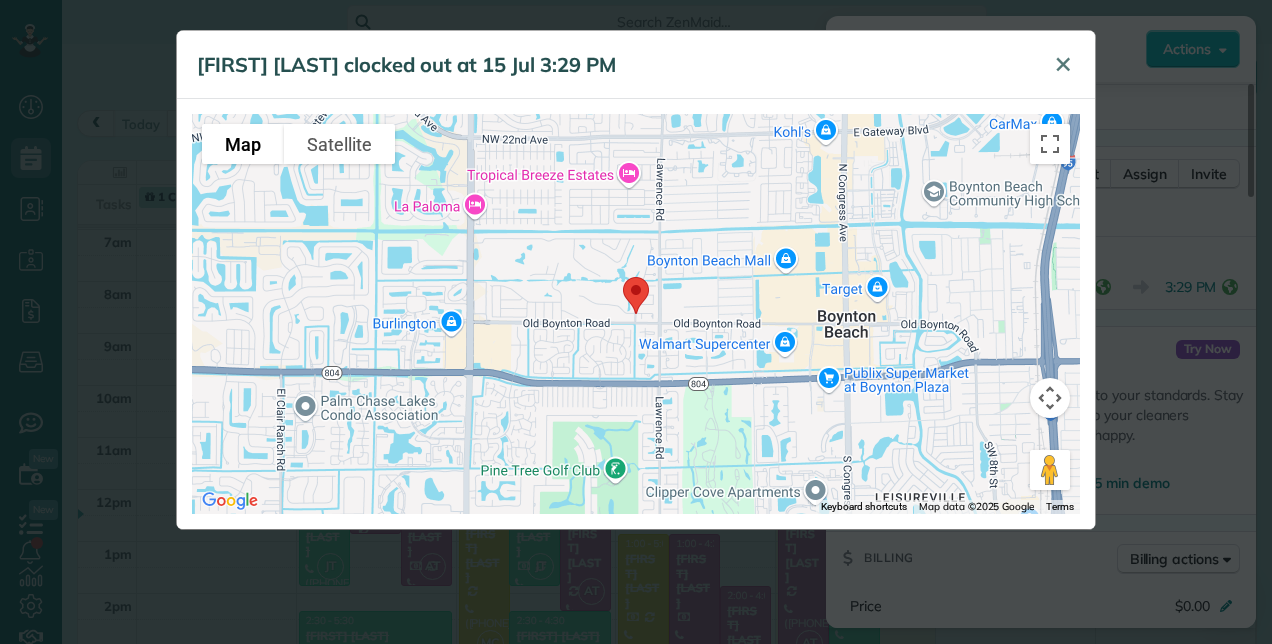 click on "✕" at bounding box center [1063, 64] 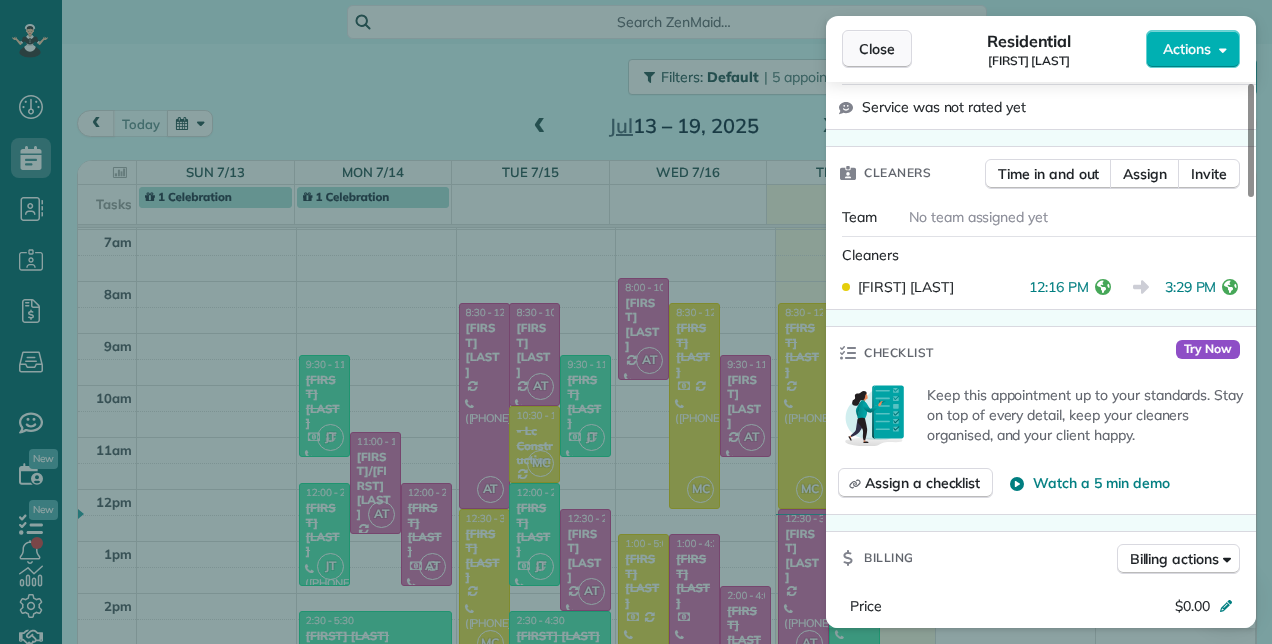 click on "Close" at bounding box center [877, 49] 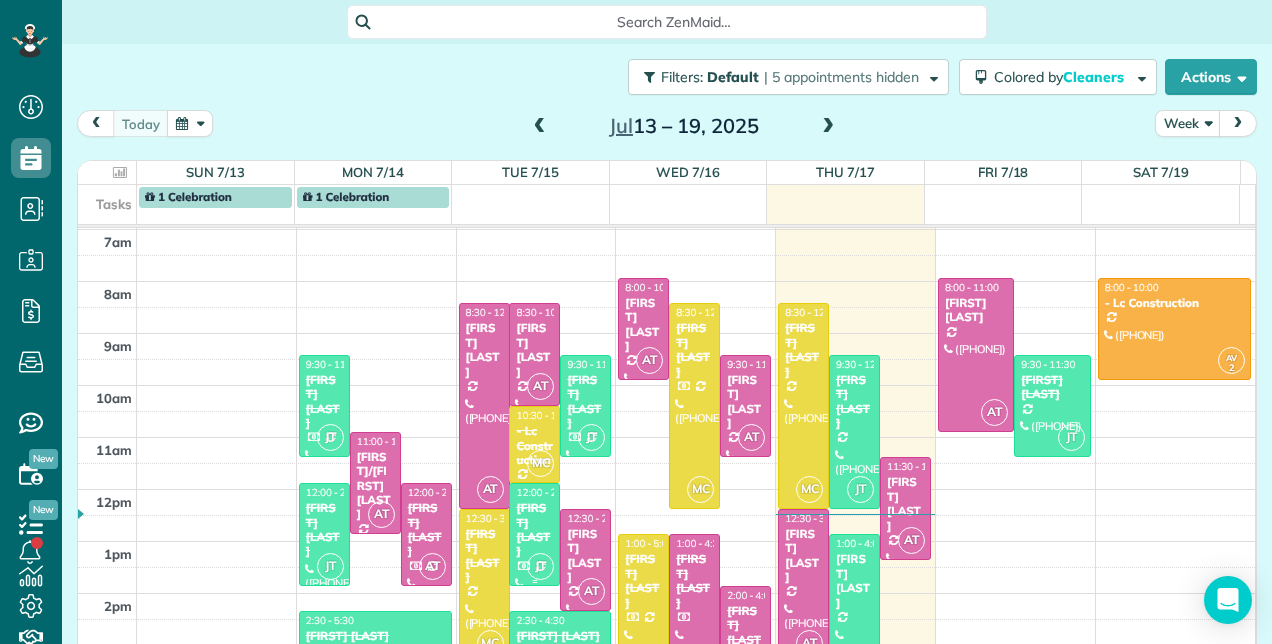 click on "[FIRST] & [FIRST] [LAST]" at bounding box center (534, 530) 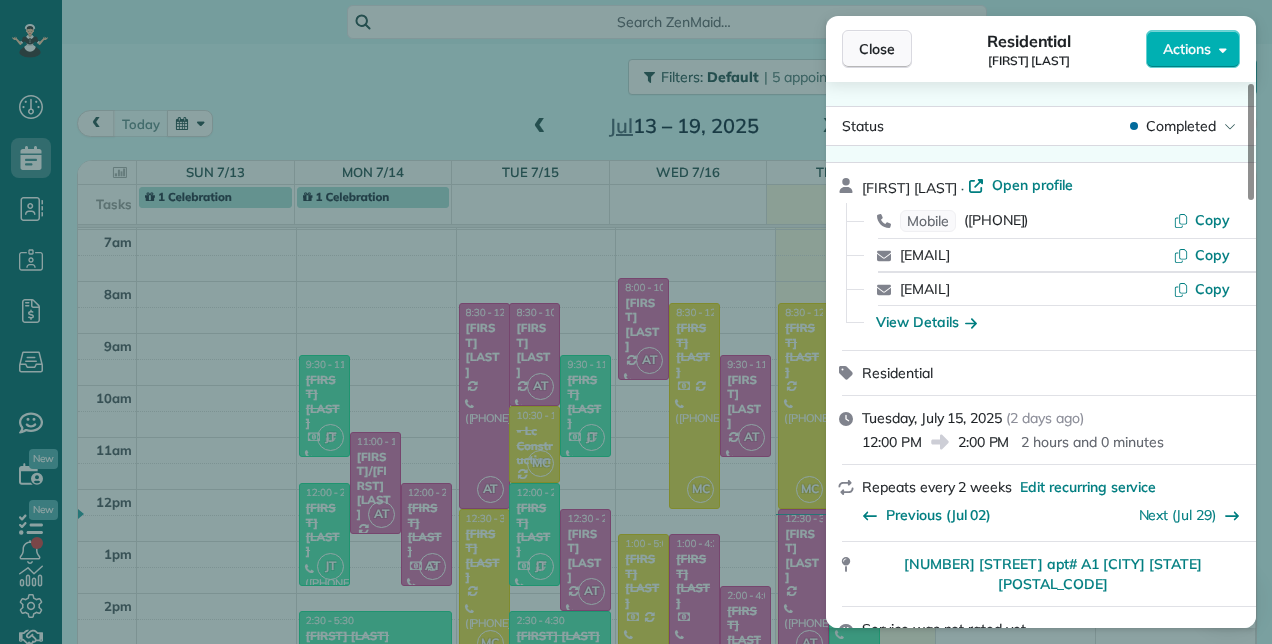 click on "Close" at bounding box center [877, 49] 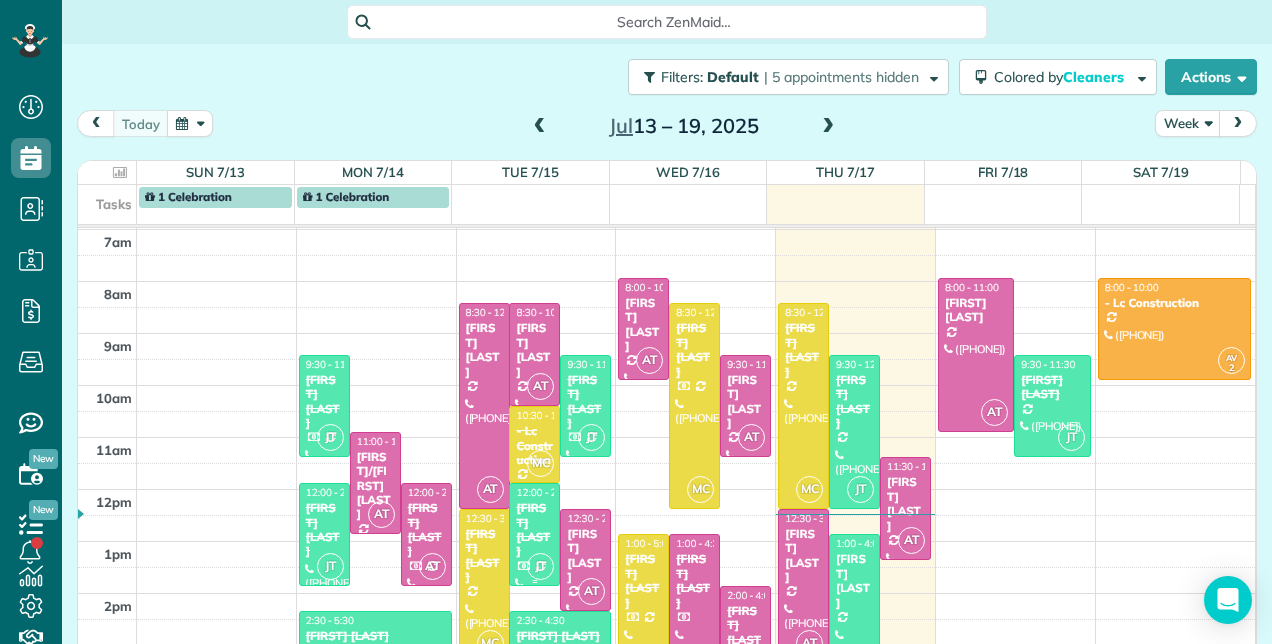 click on "[FIRST] & [FIRST] [LAST]" at bounding box center (534, 530) 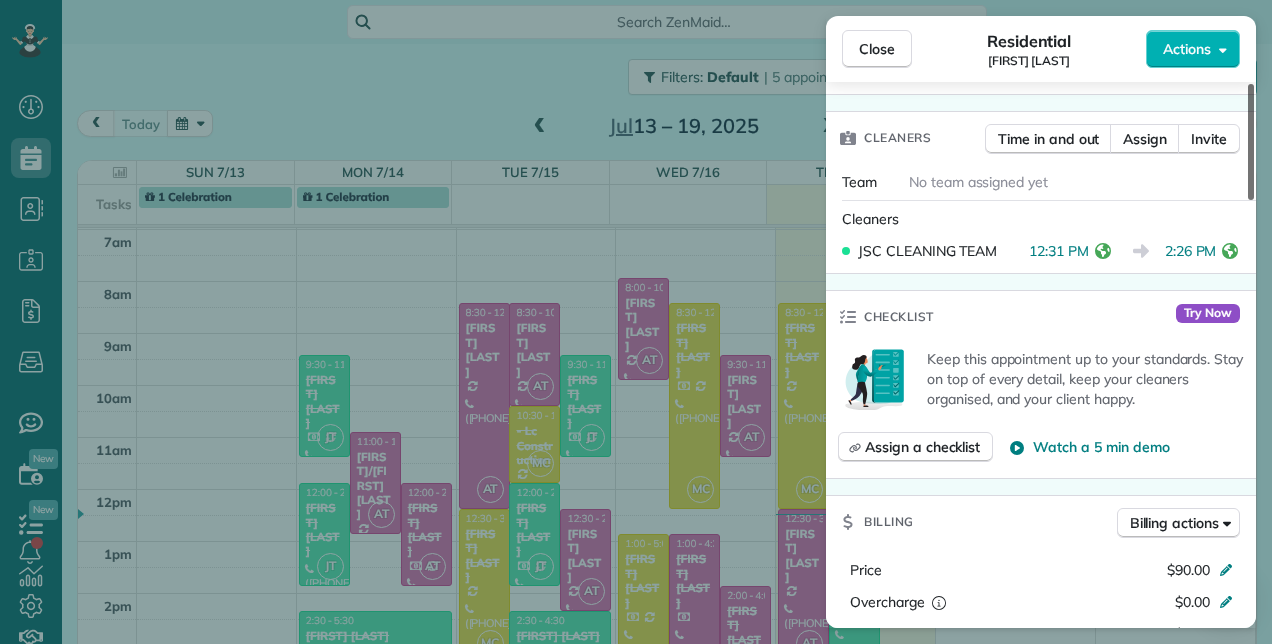 scroll, scrollTop: 548, scrollLeft: 0, axis: vertical 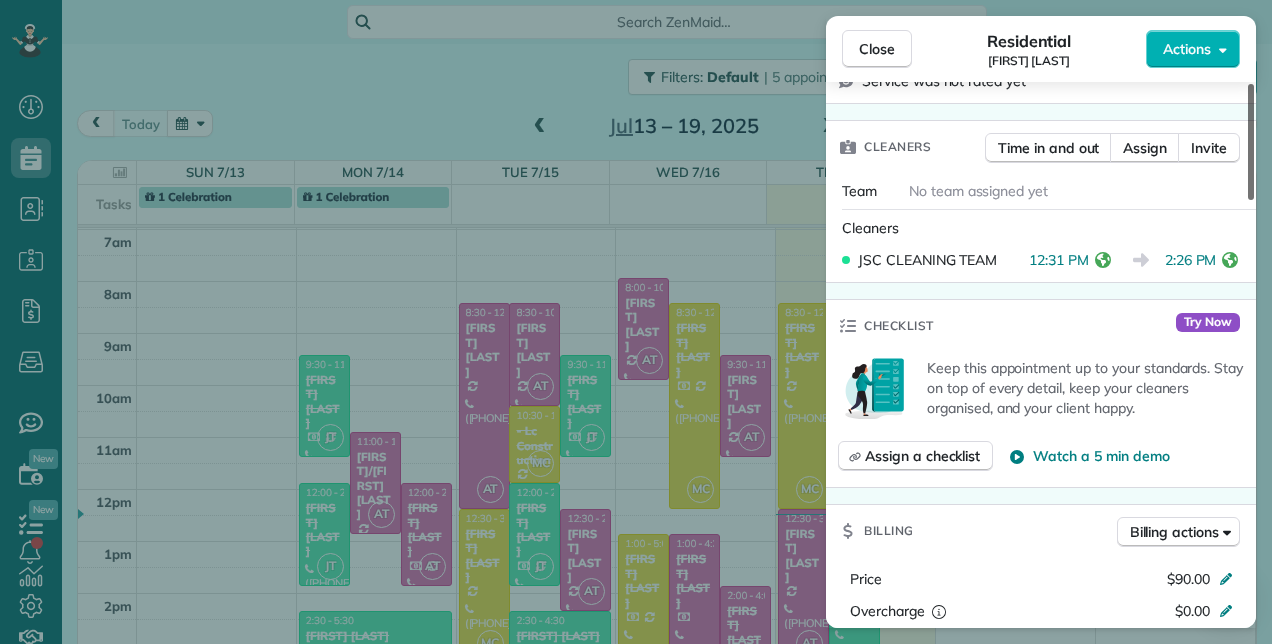 drag, startPoint x: 1252, startPoint y: 172, endPoint x: 1254, endPoint y: 288, distance: 116.01724 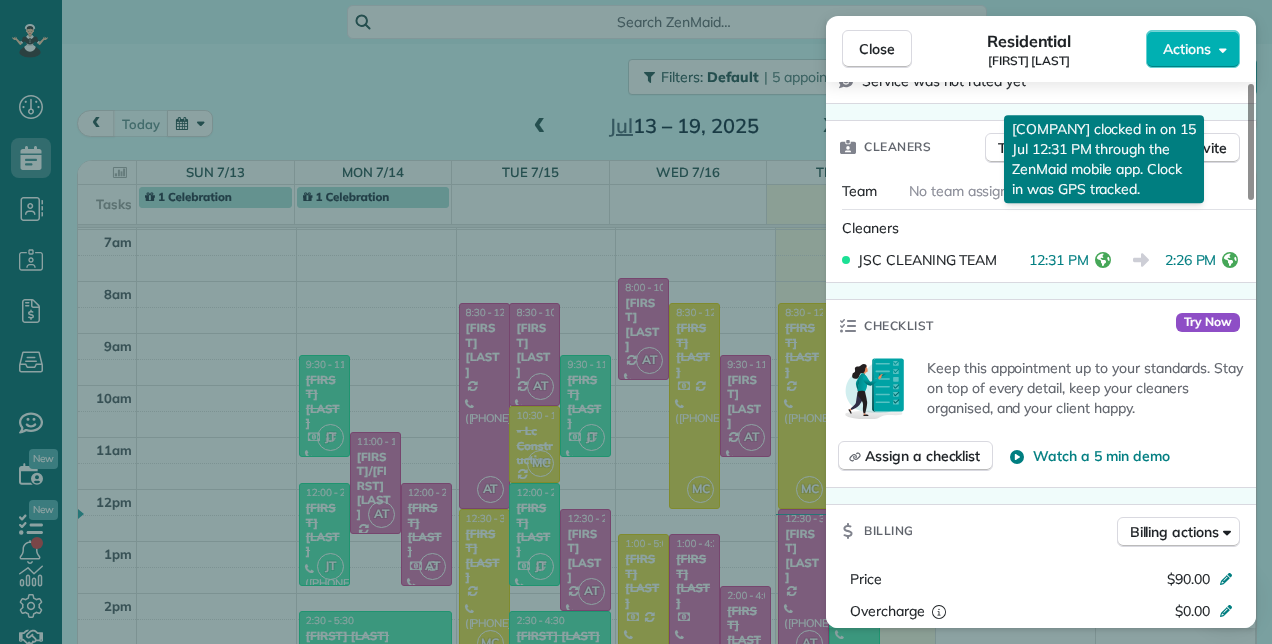 click 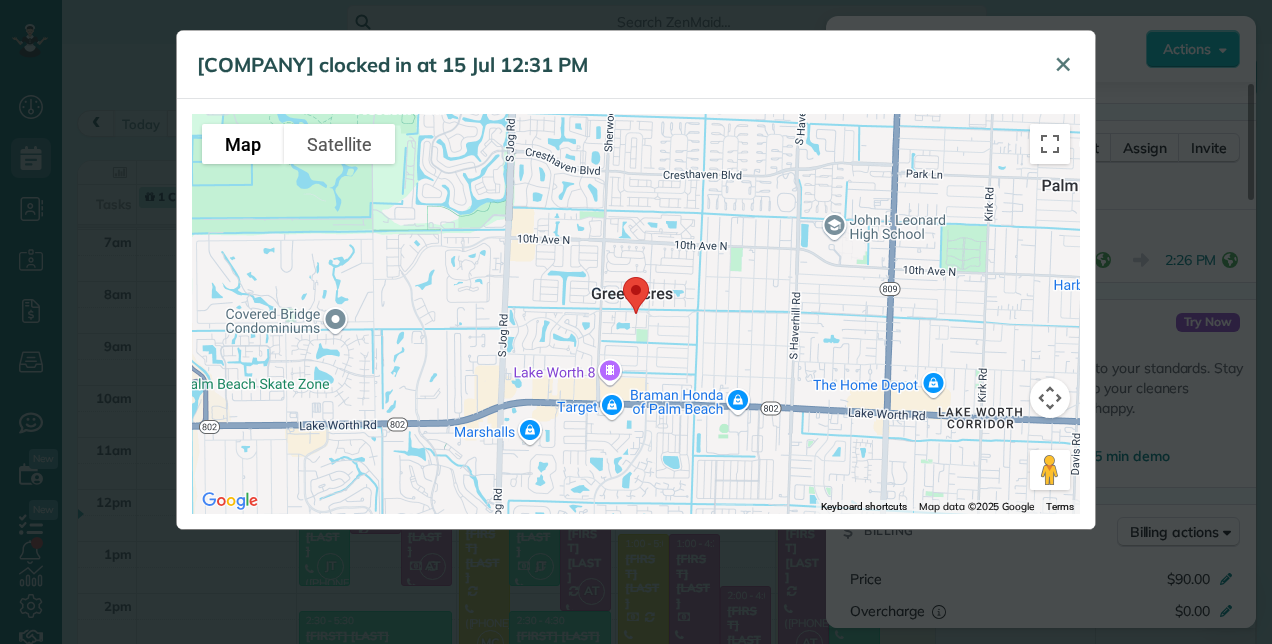 click on "✕" at bounding box center [1063, 64] 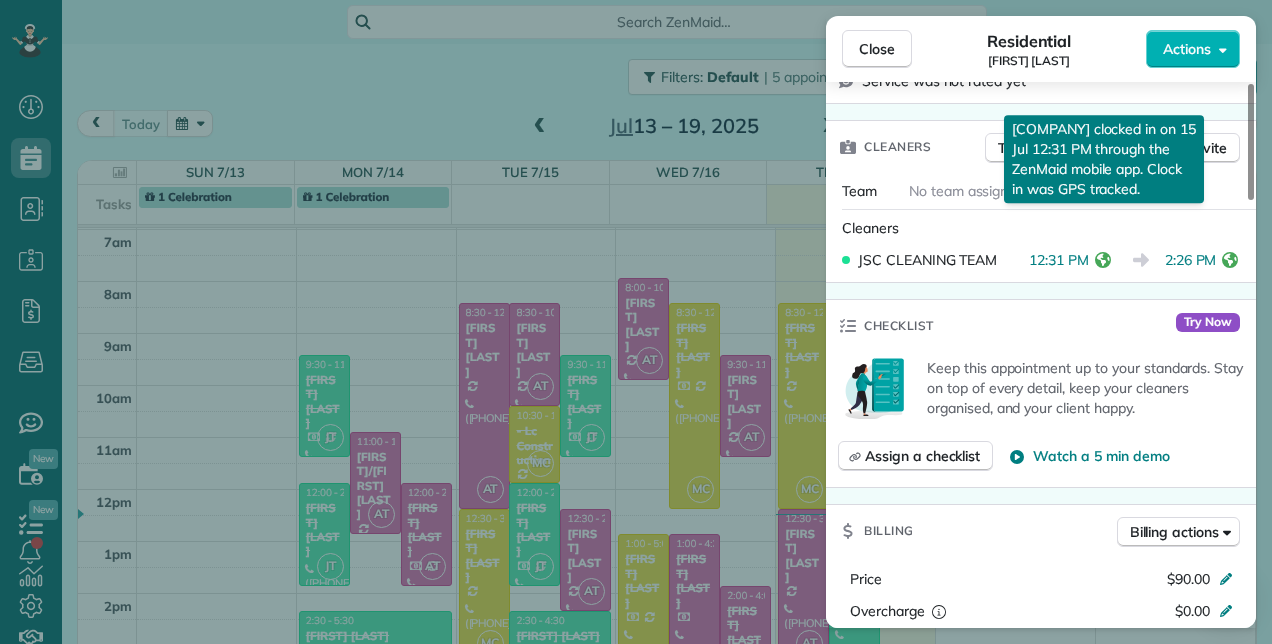 click 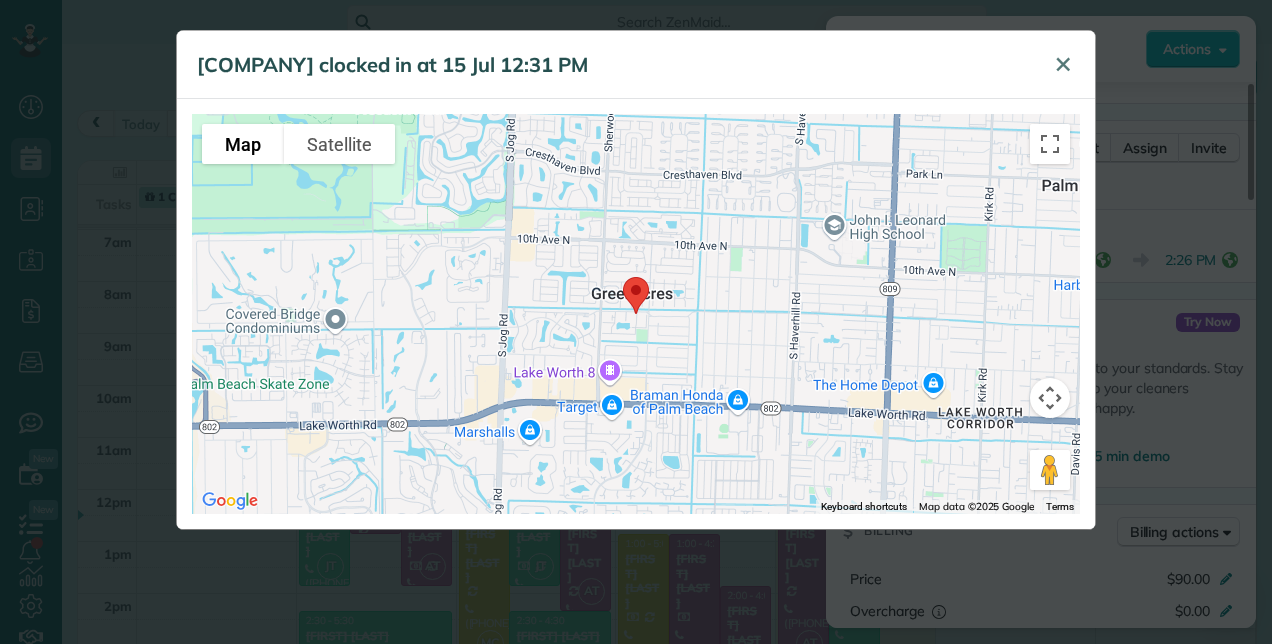 click on "✕" at bounding box center (1063, 64) 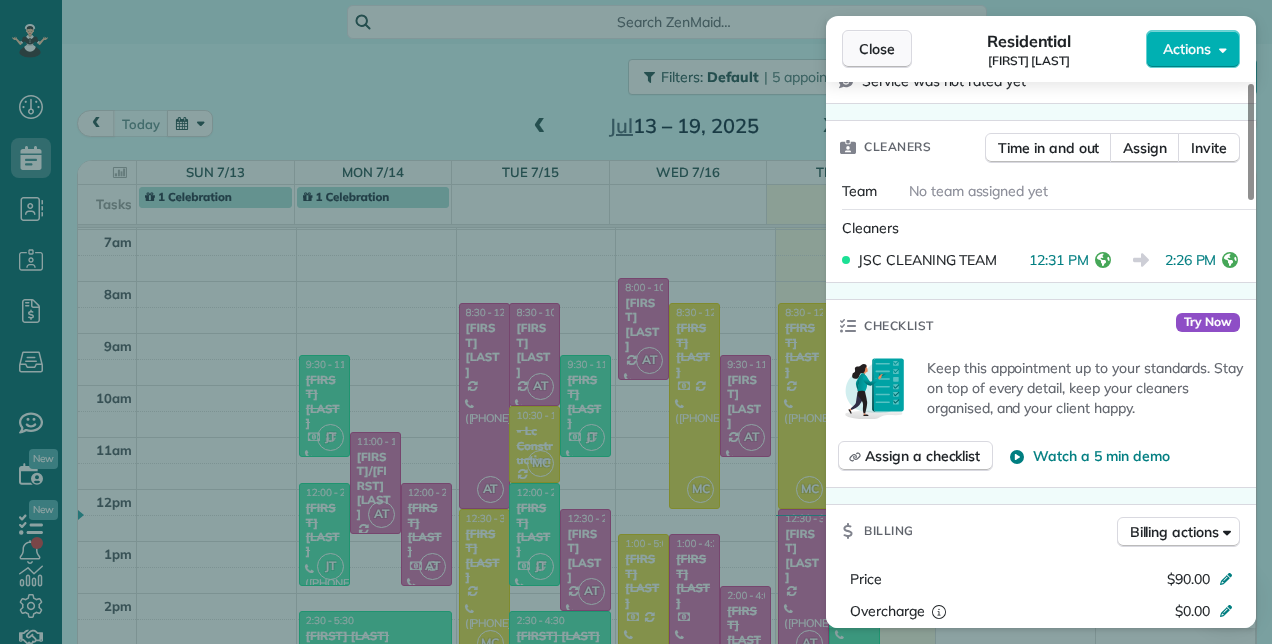 click on "Close" at bounding box center [877, 49] 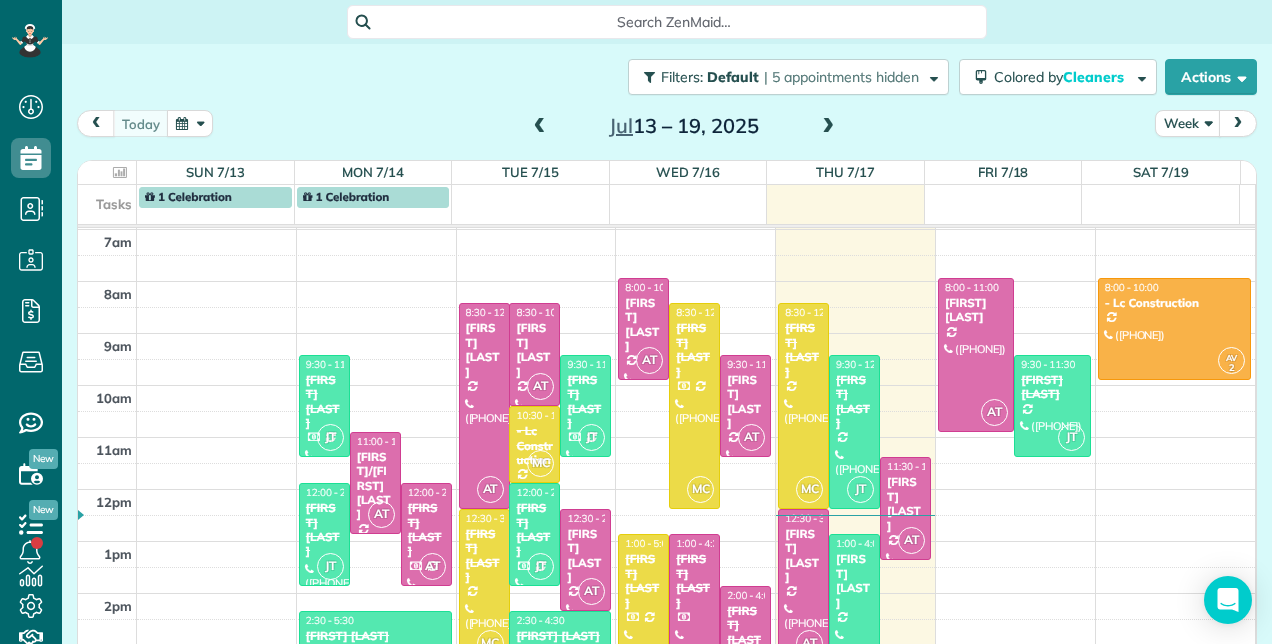 click at bounding box center [828, 127] 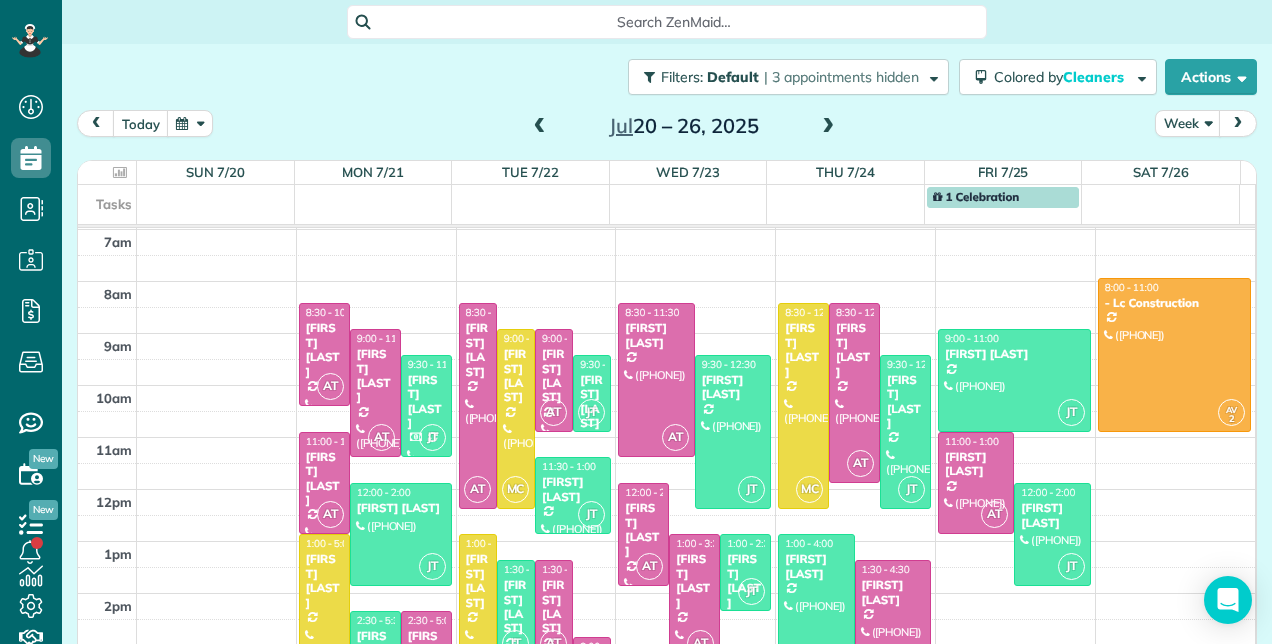 click on "[FIRST] [LAST]" at bounding box center [478, 581] 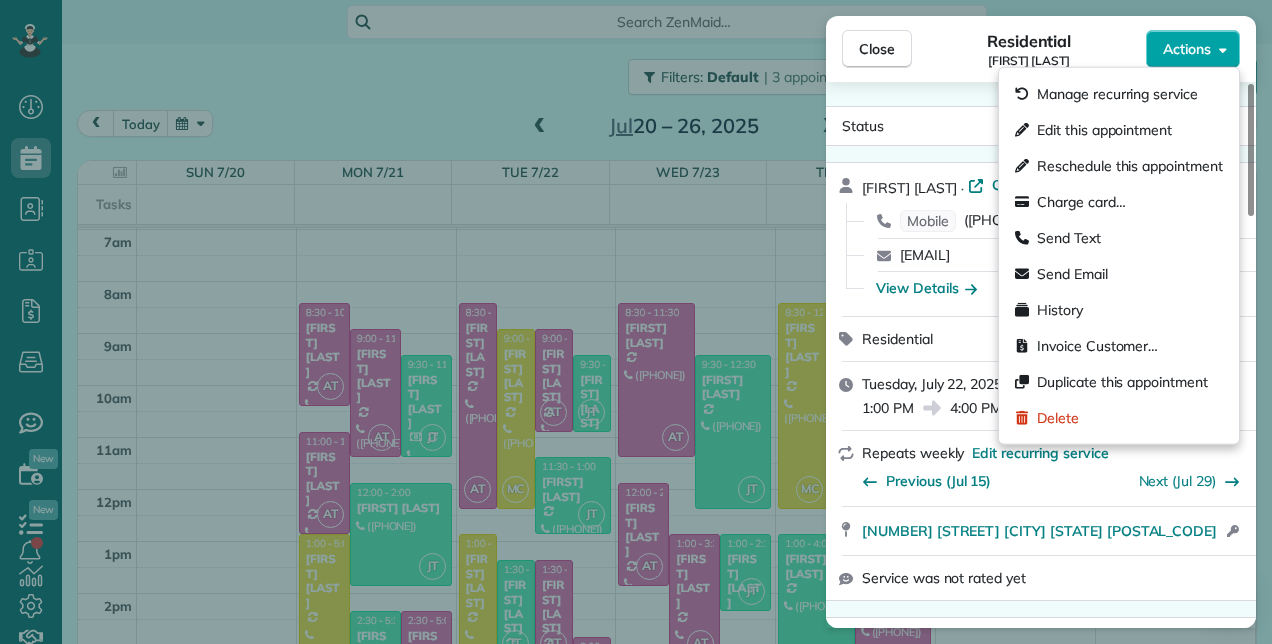 click on "Actions" at bounding box center (1193, 49) 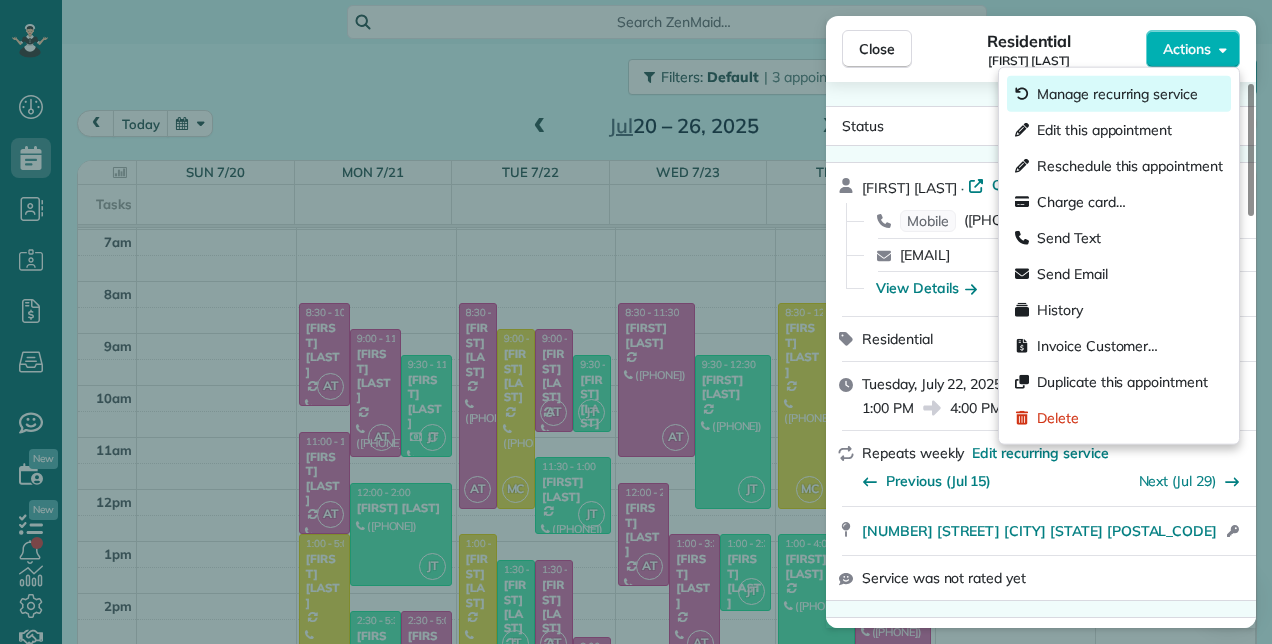 click on "Manage recurring service" at bounding box center [1117, 94] 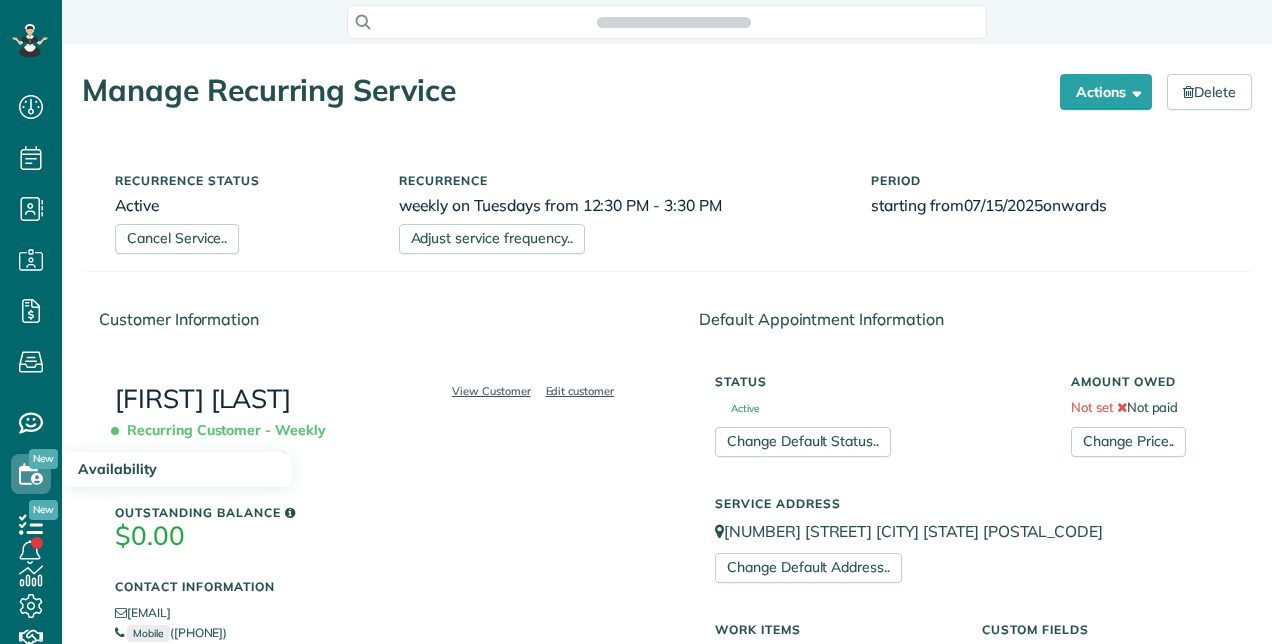 scroll, scrollTop: 0, scrollLeft: 0, axis: both 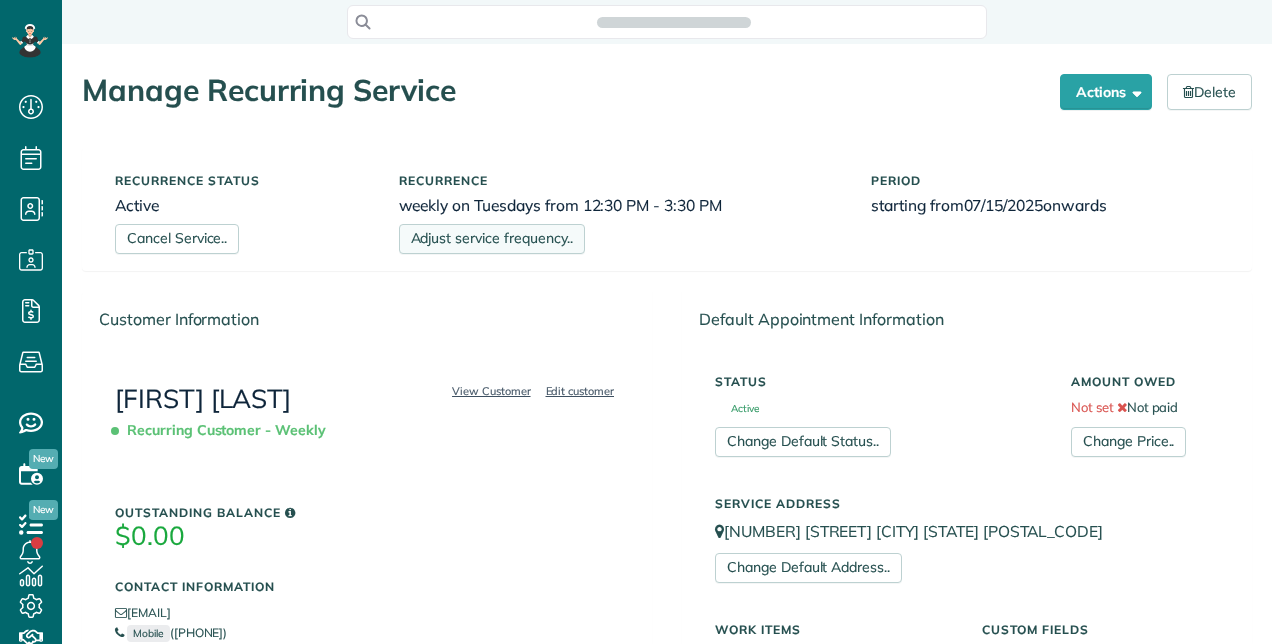 click on "Adjust service frequency.." at bounding box center (492, 239) 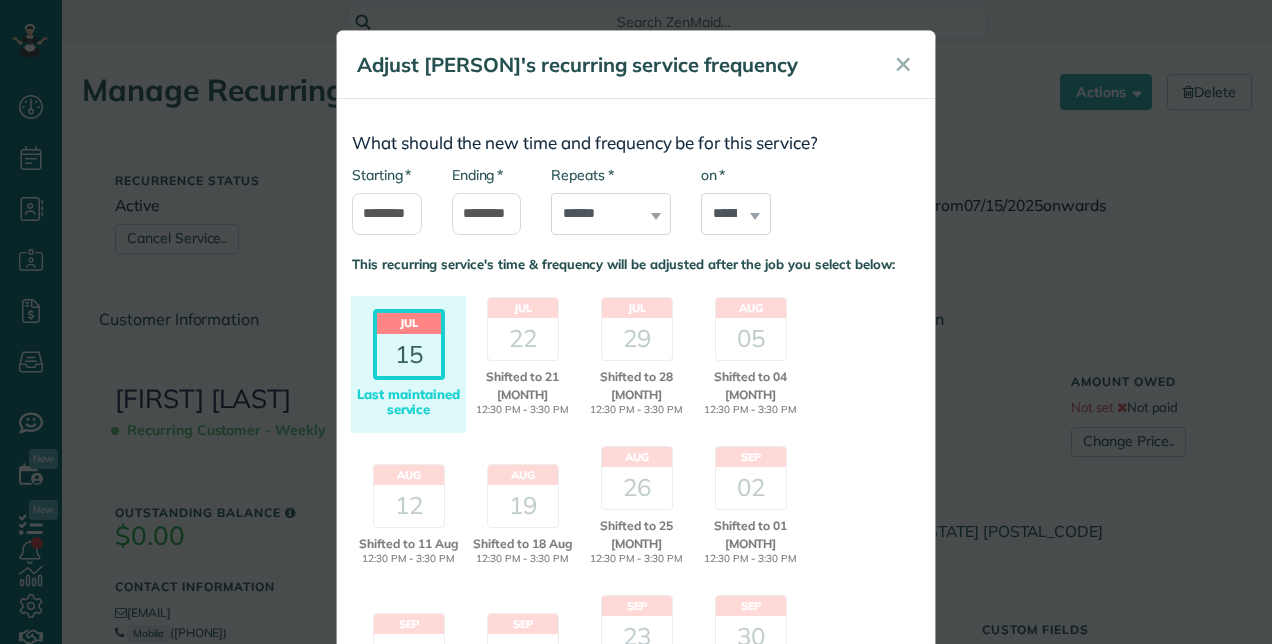 click on "**********" at bounding box center (611, 200) 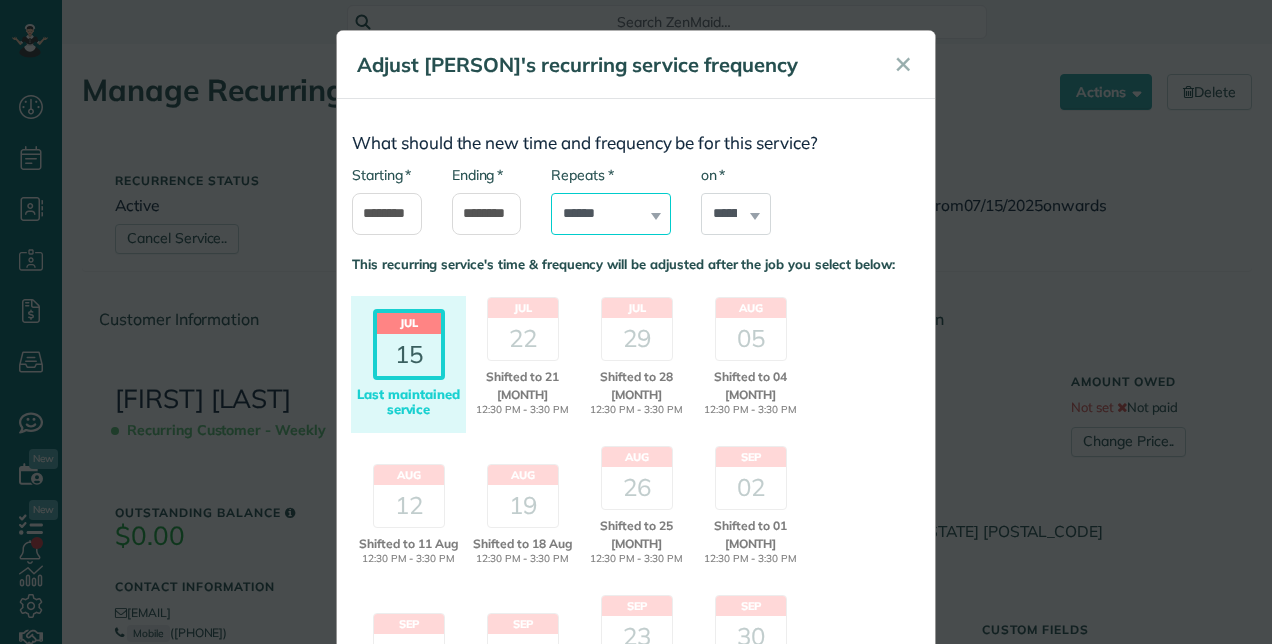 click on "**********" at bounding box center (611, 214) 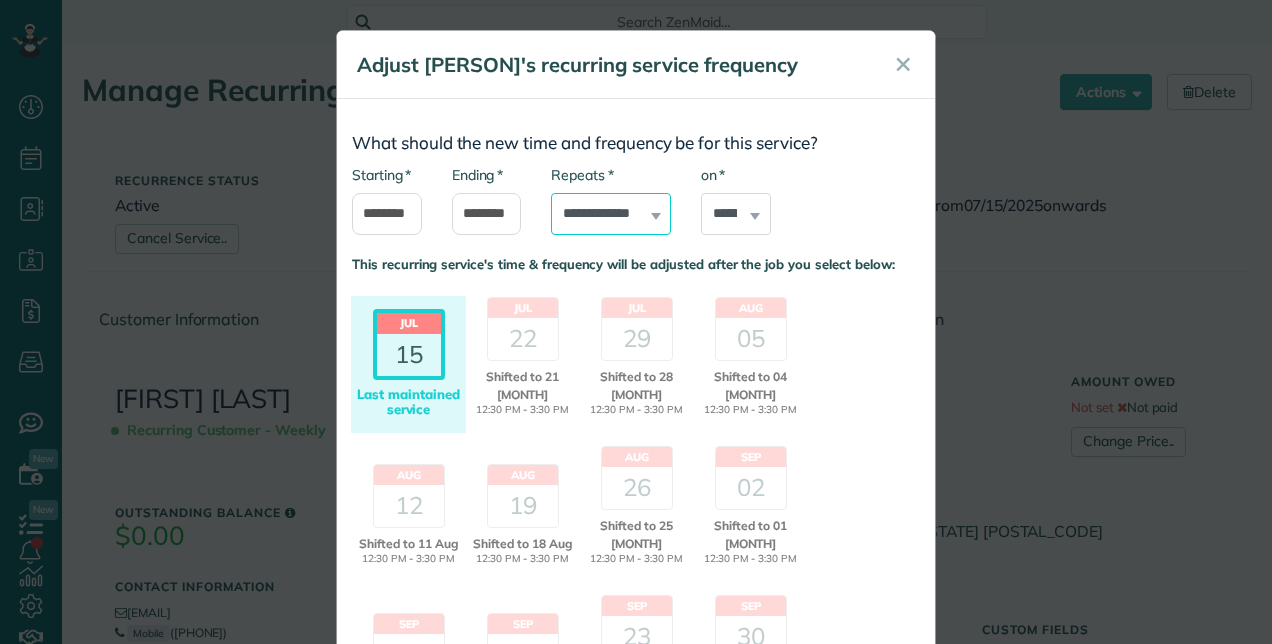 click on "**********" at bounding box center [611, 214] 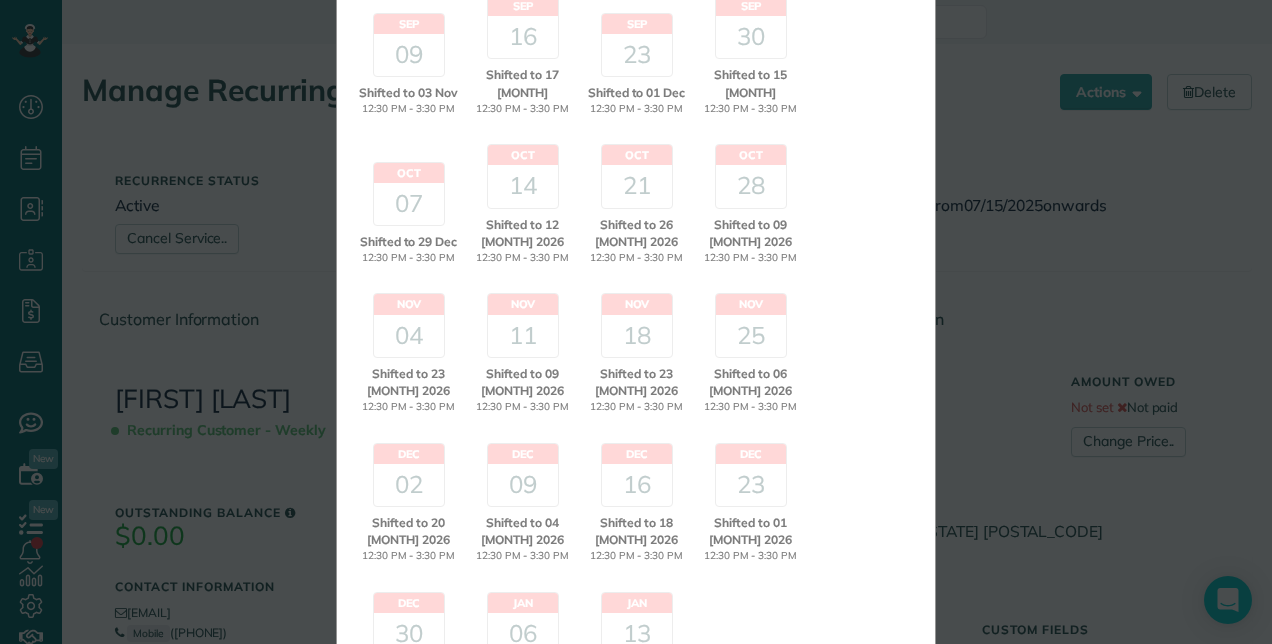 scroll, scrollTop: 788, scrollLeft: 0, axis: vertical 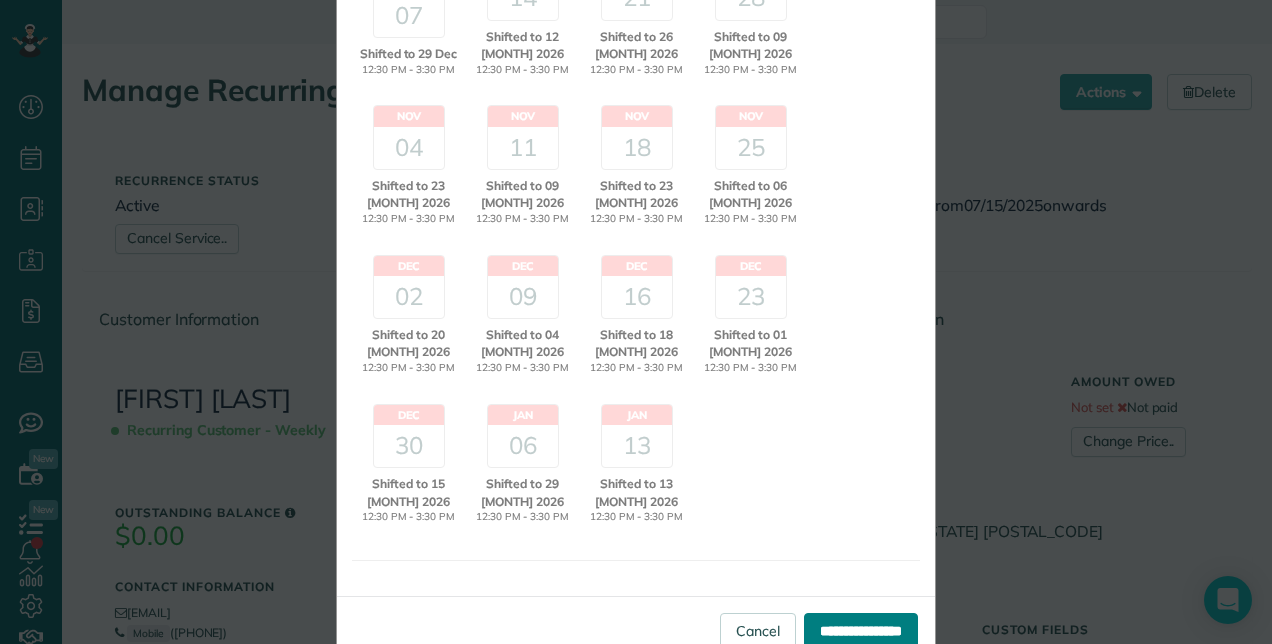 click on "**********" at bounding box center (861, 631) 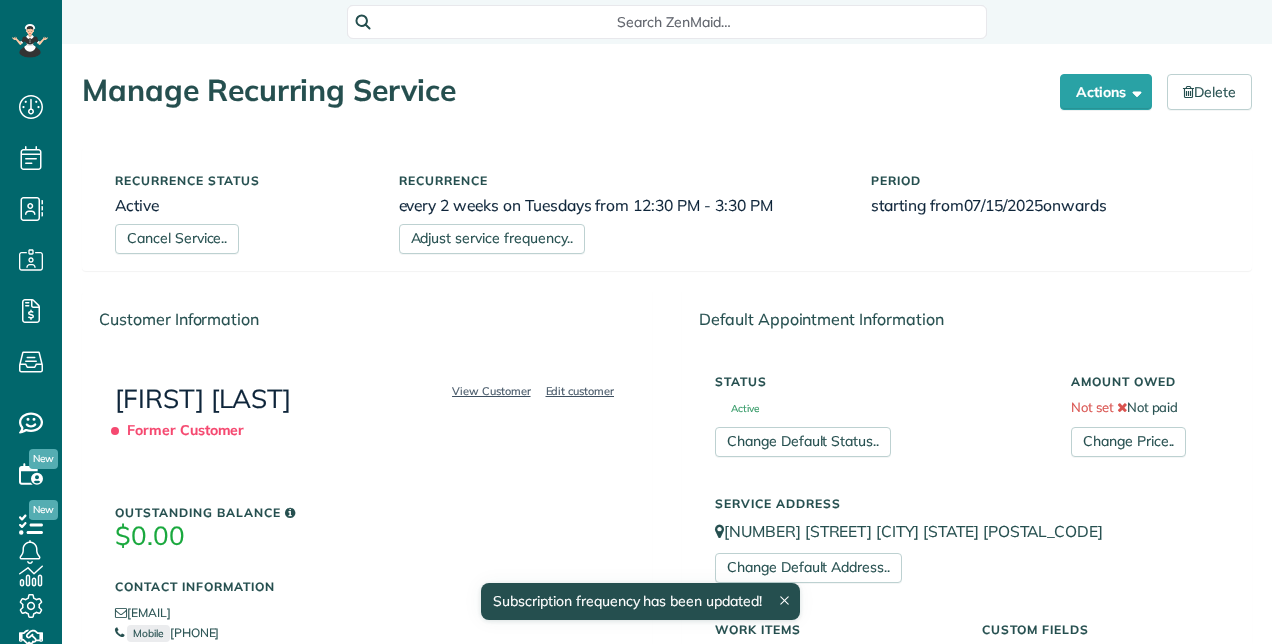 scroll, scrollTop: 0, scrollLeft: 0, axis: both 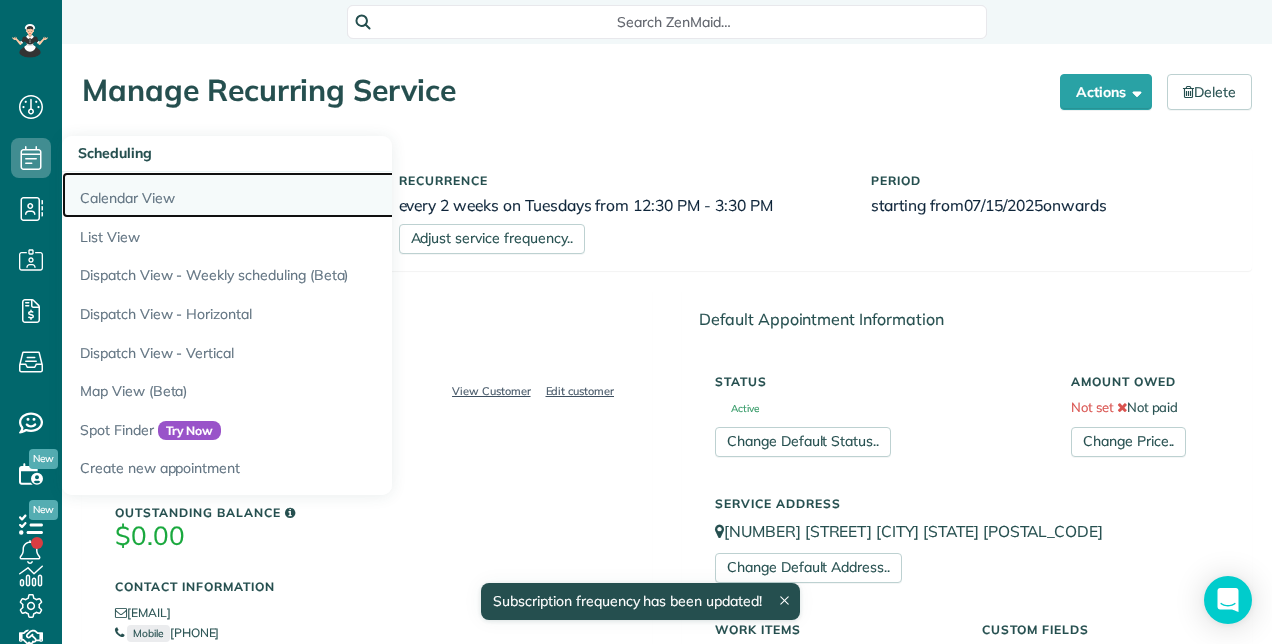 click on "Calendar View" at bounding box center [312, 195] 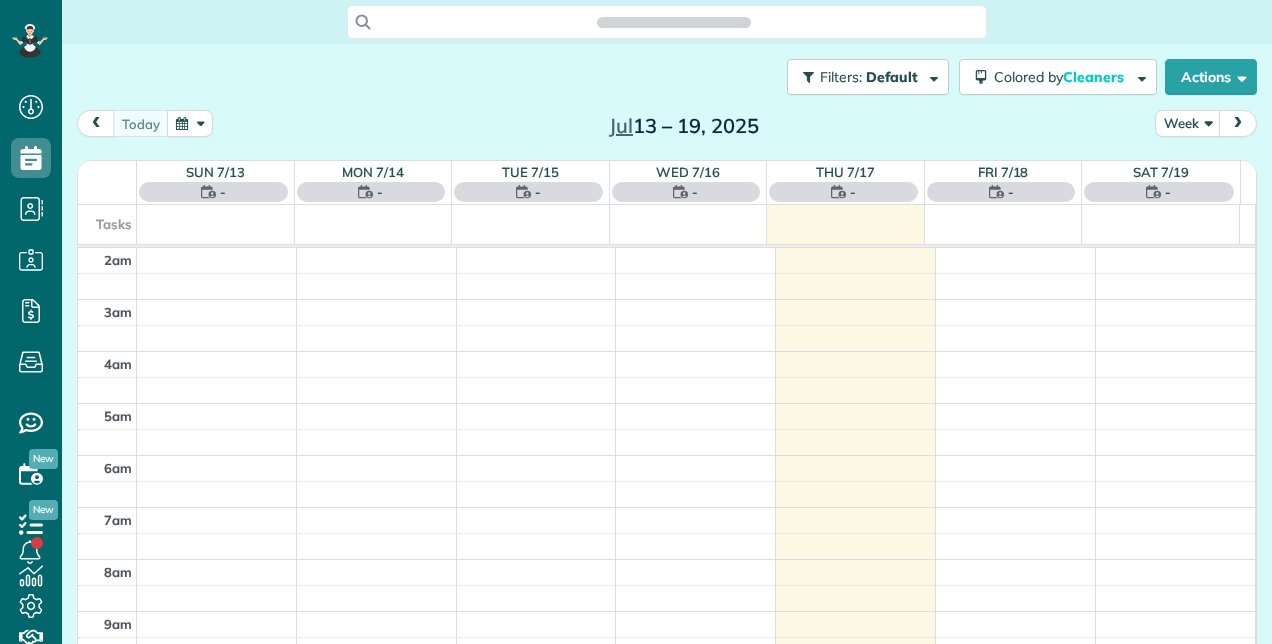 scroll, scrollTop: 0, scrollLeft: 0, axis: both 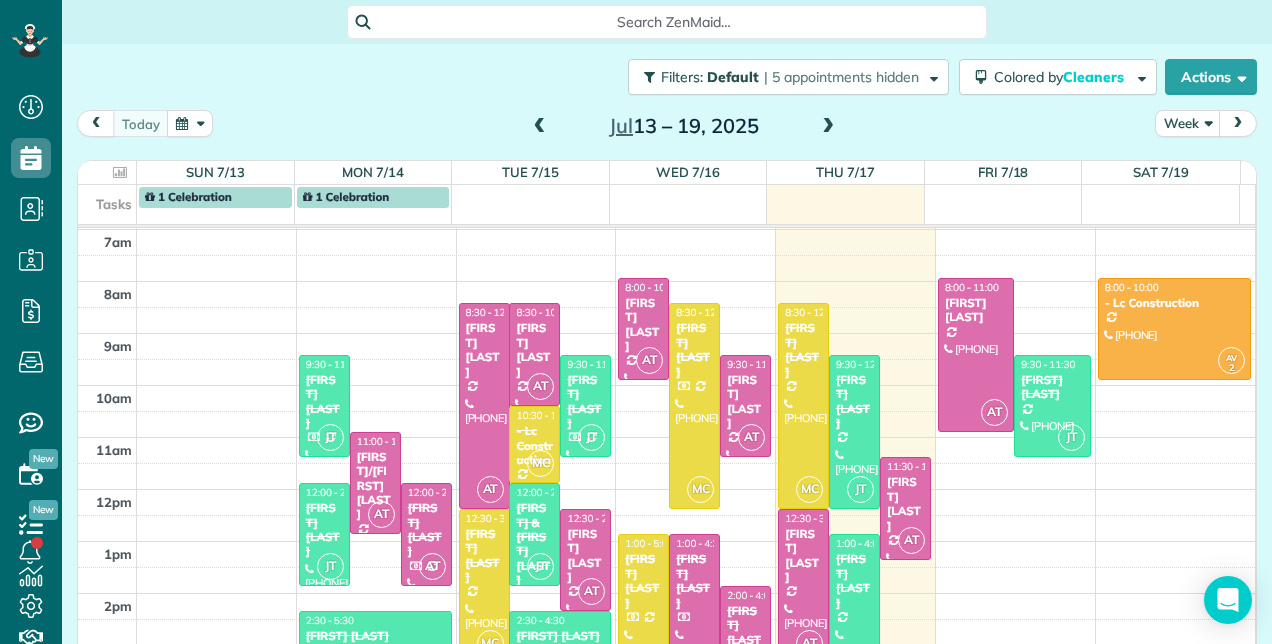 click at bounding box center (828, 127) 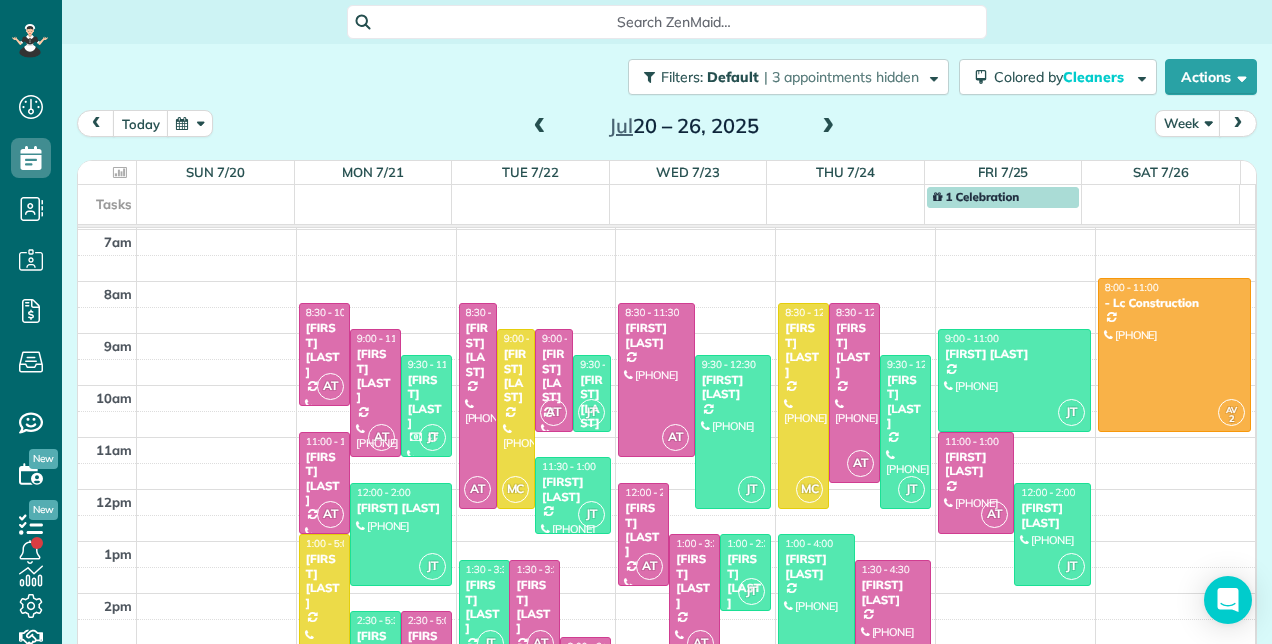 click at bounding box center (828, 127) 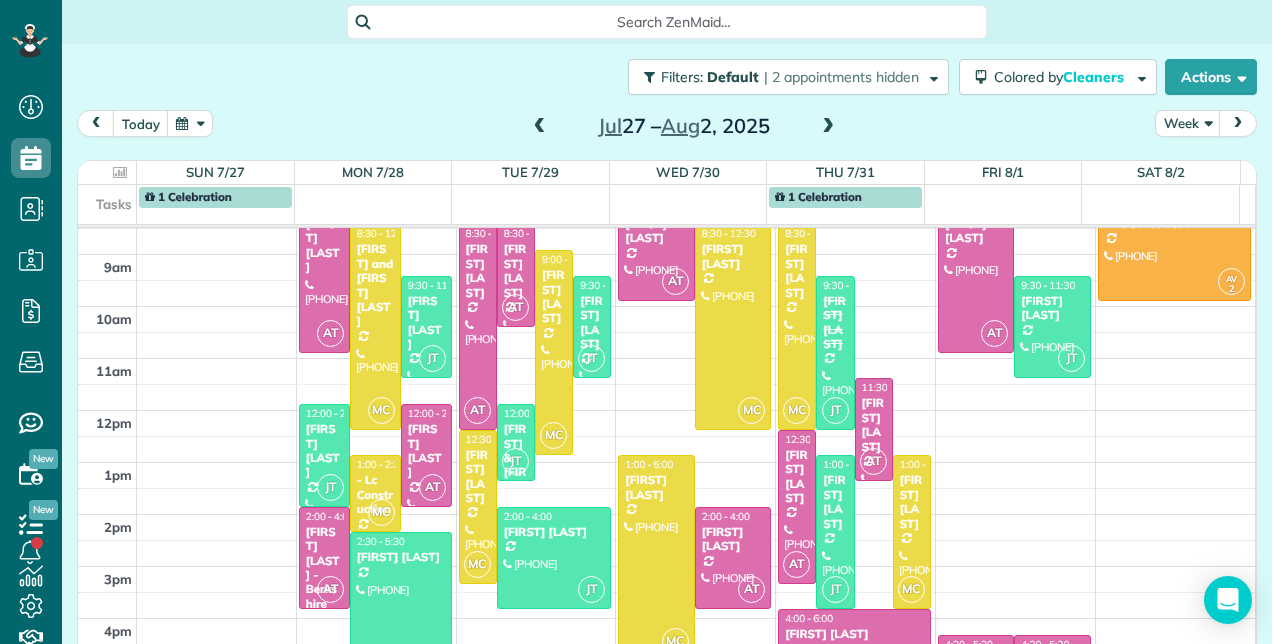 scroll, scrollTop: 306, scrollLeft: 0, axis: vertical 